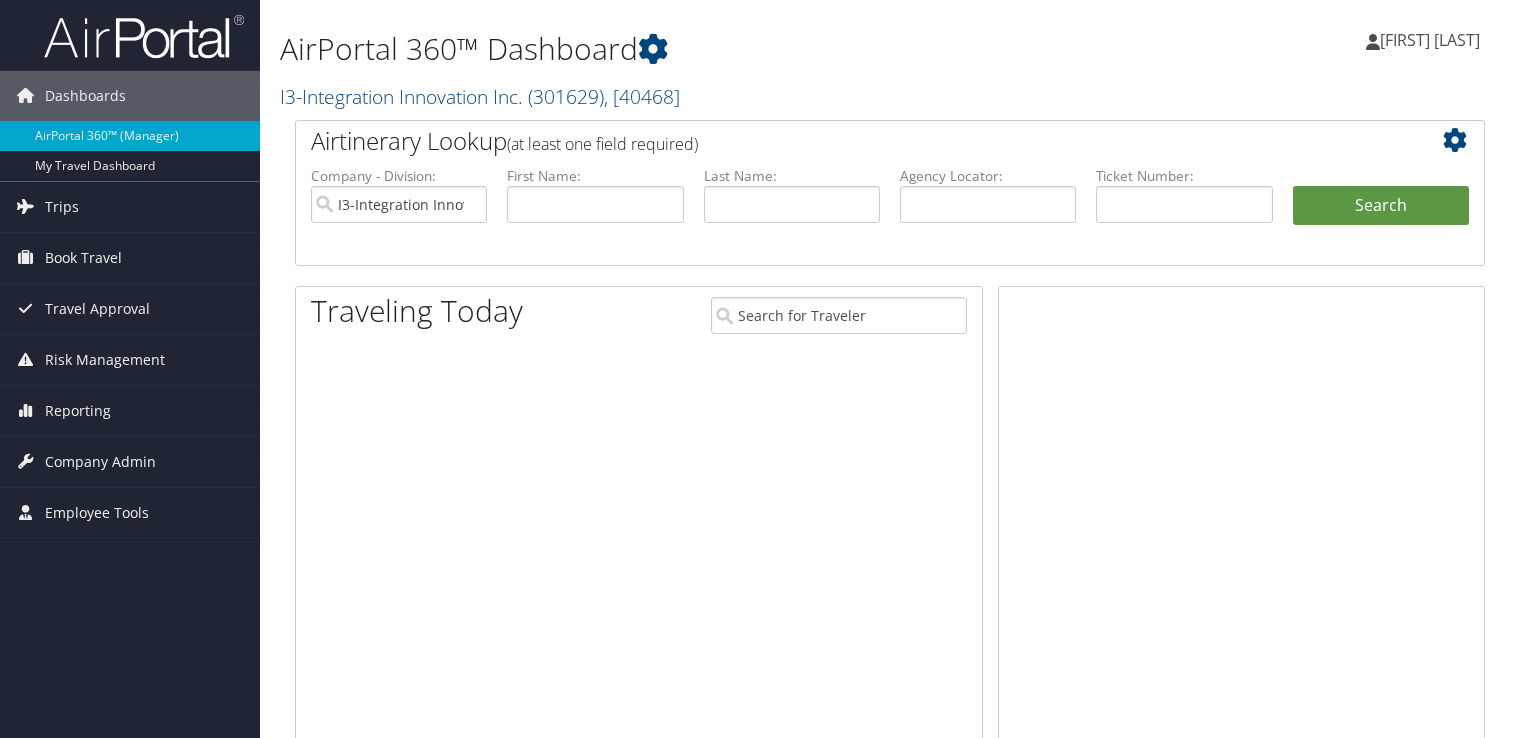 scroll, scrollTop: 0, scrollLeft: 0, axis: both 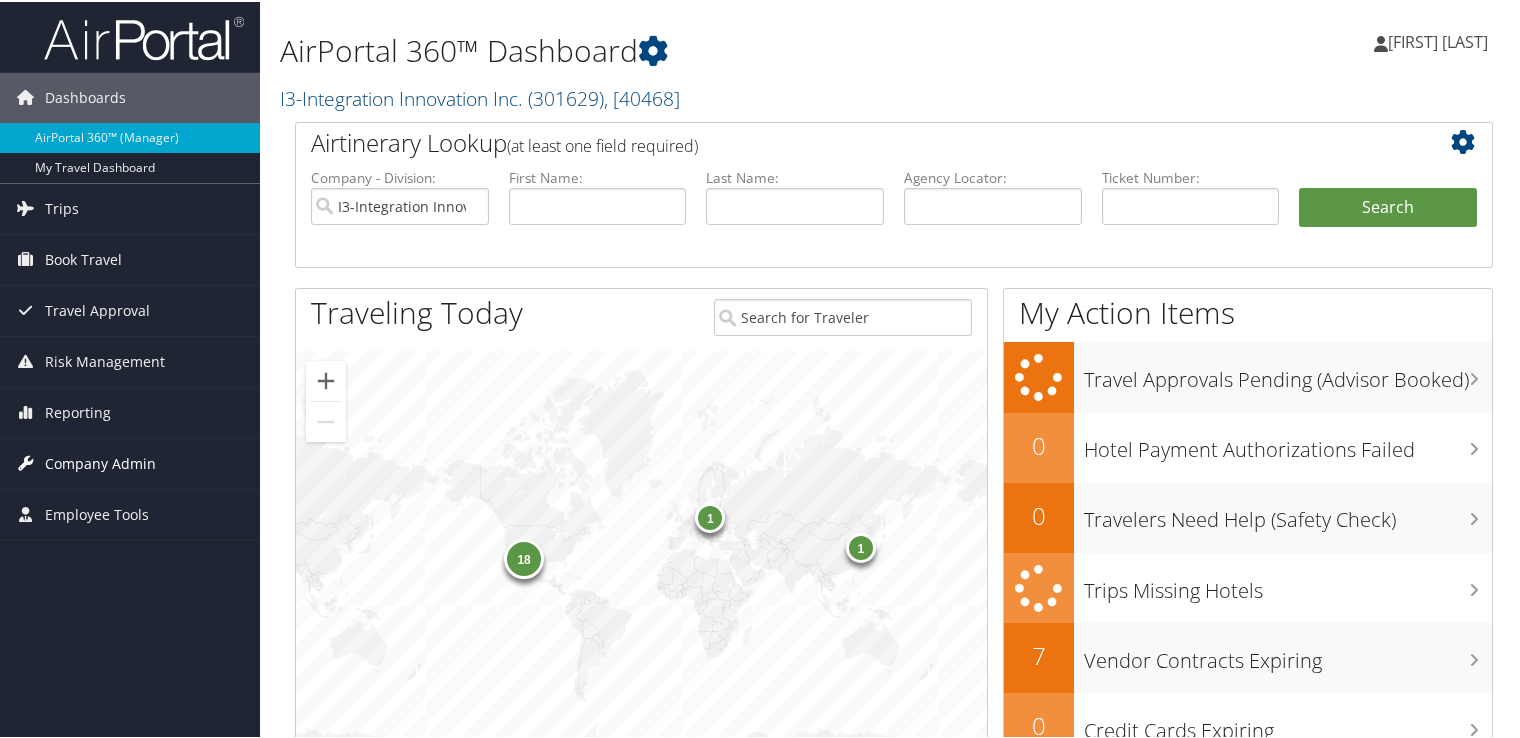 click on "Company Admin" at bounding box center (100, 462) 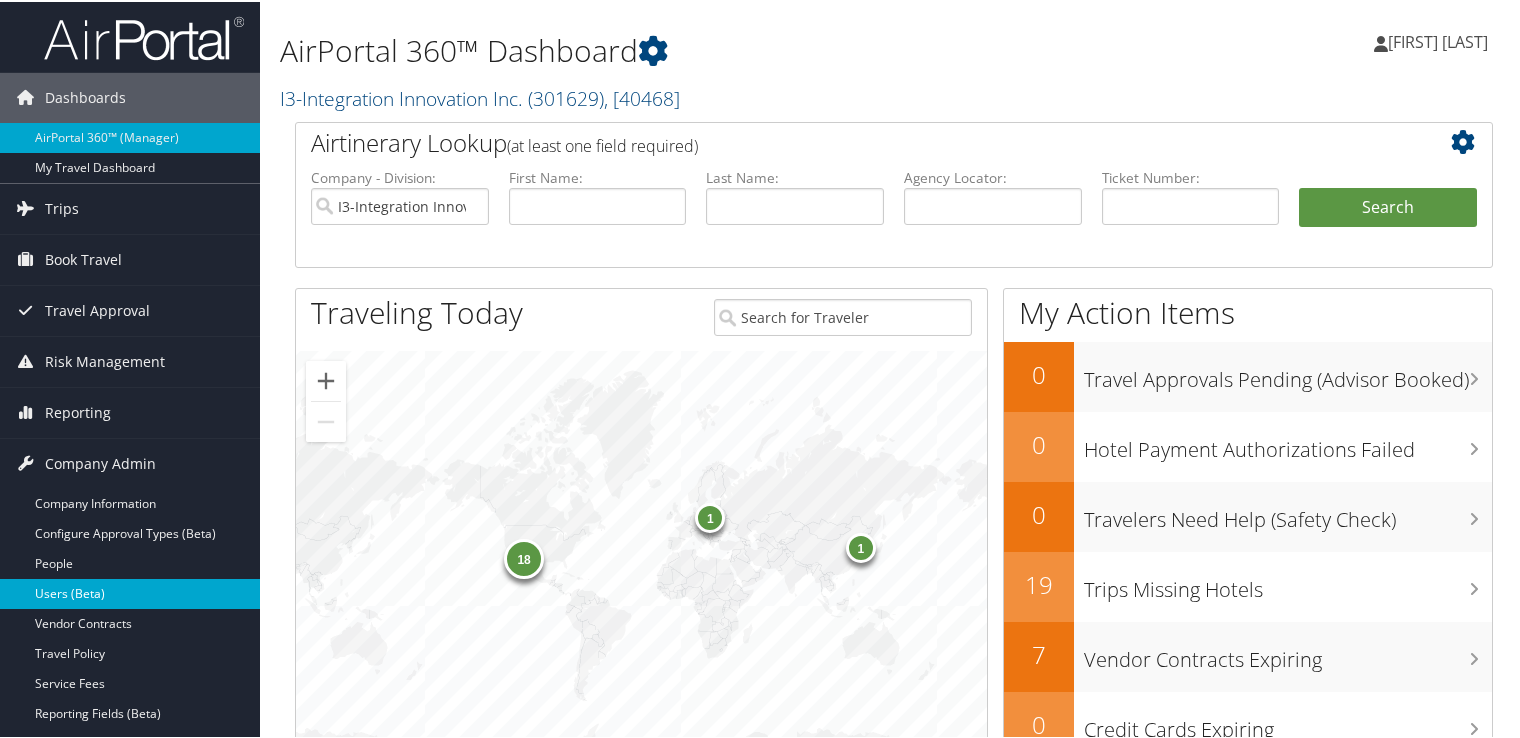click on "Users (Beta)" at bounding box center (130, 592) 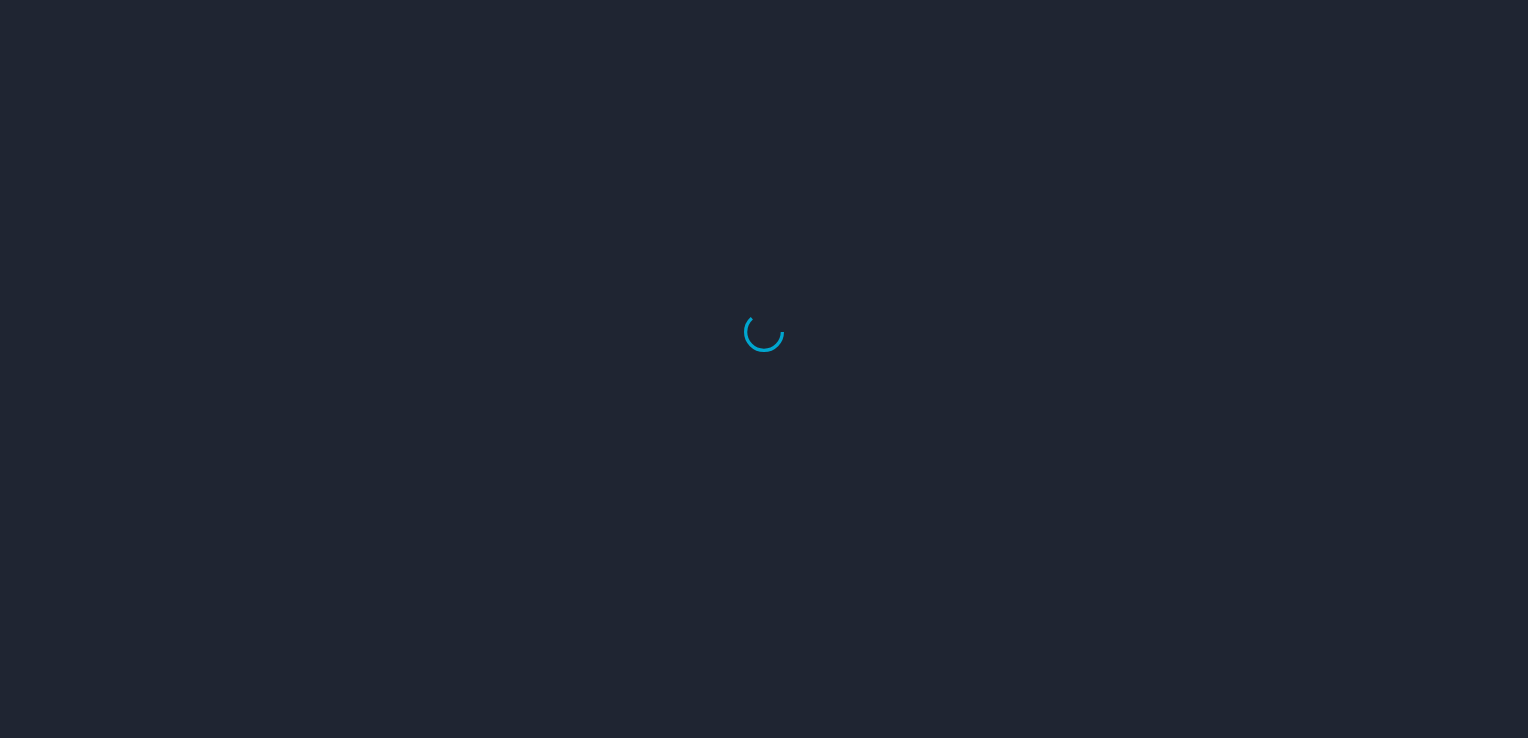 scroll, scrollTop: 0, scrollLeft: 0, axis: both 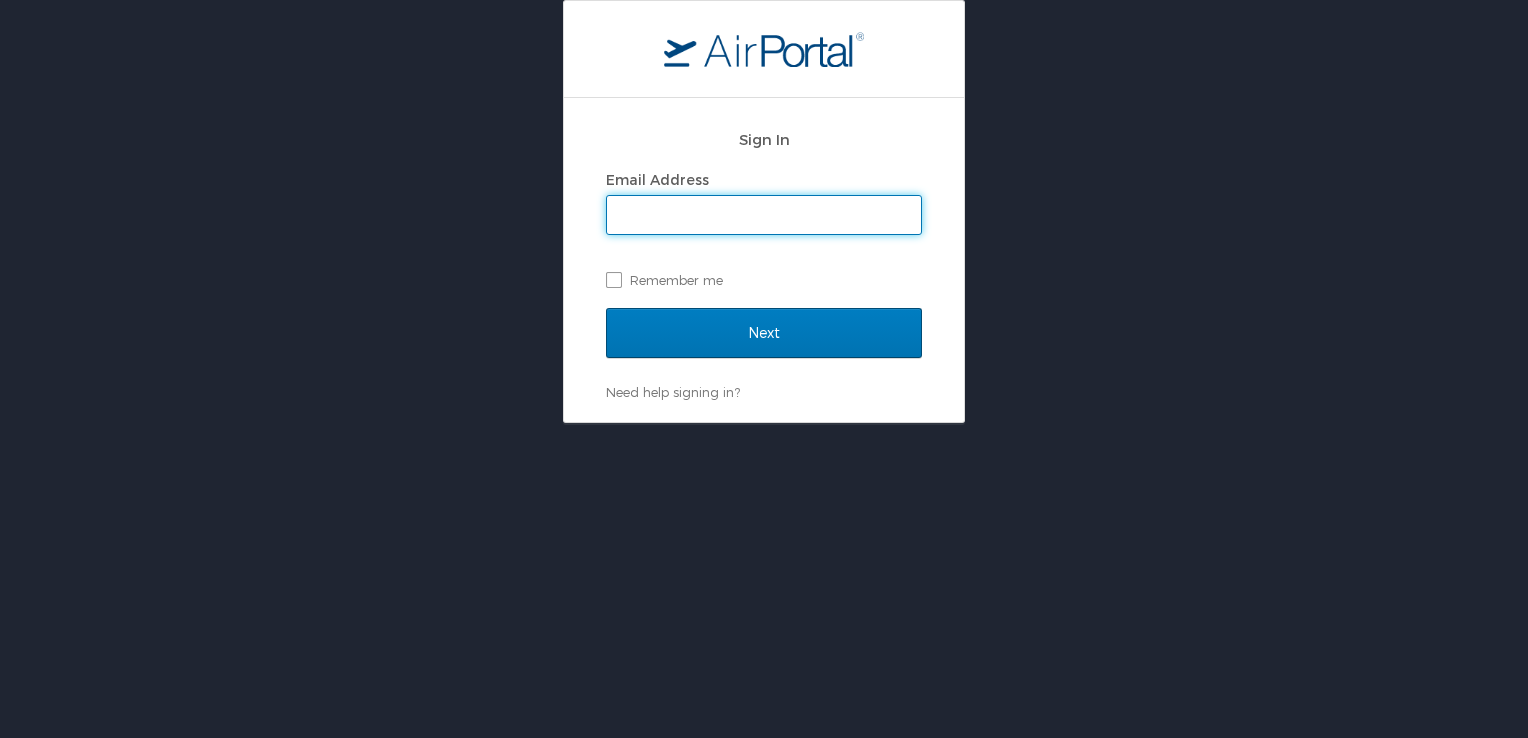 click at bounding box center (0, 738) 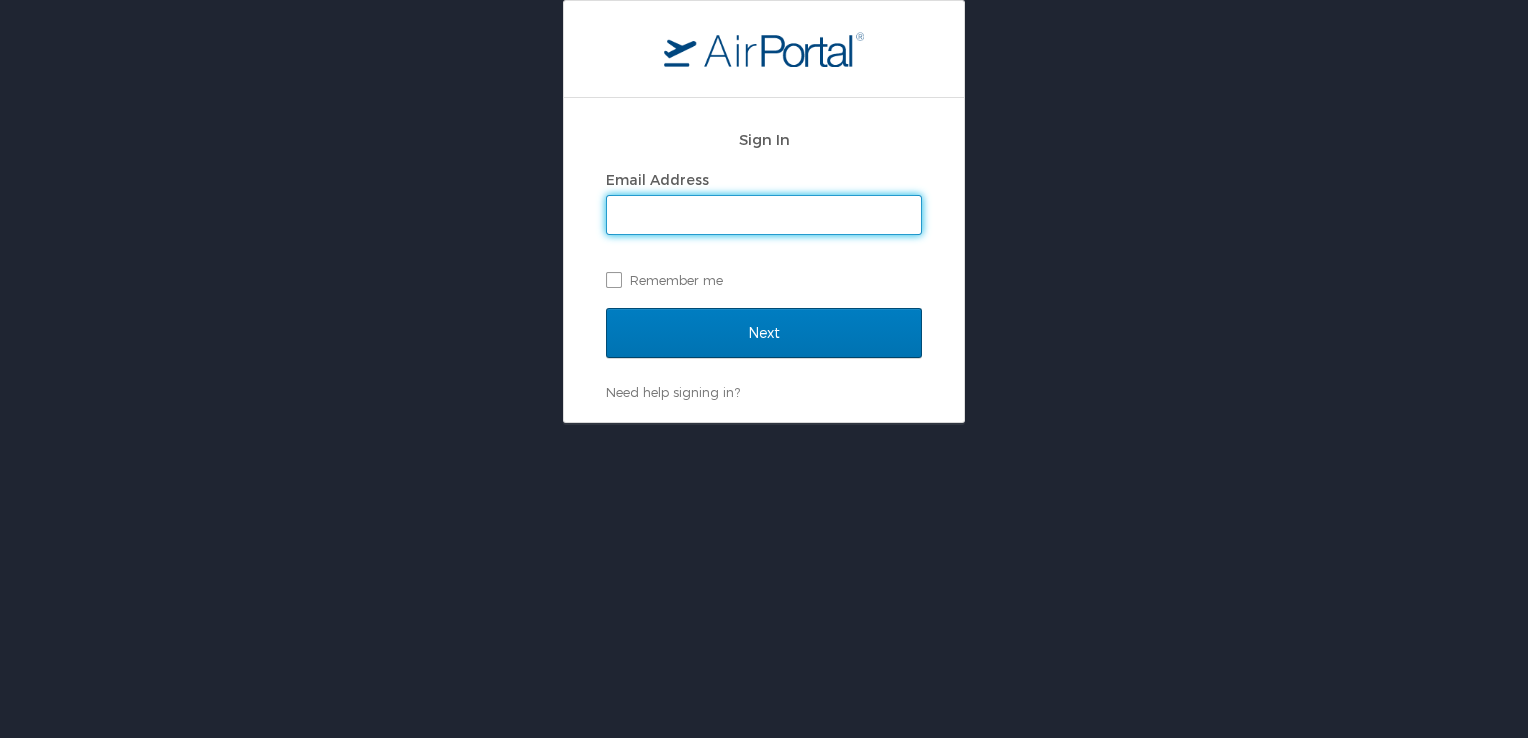 type on "naomi.smith@i3-corps.com" 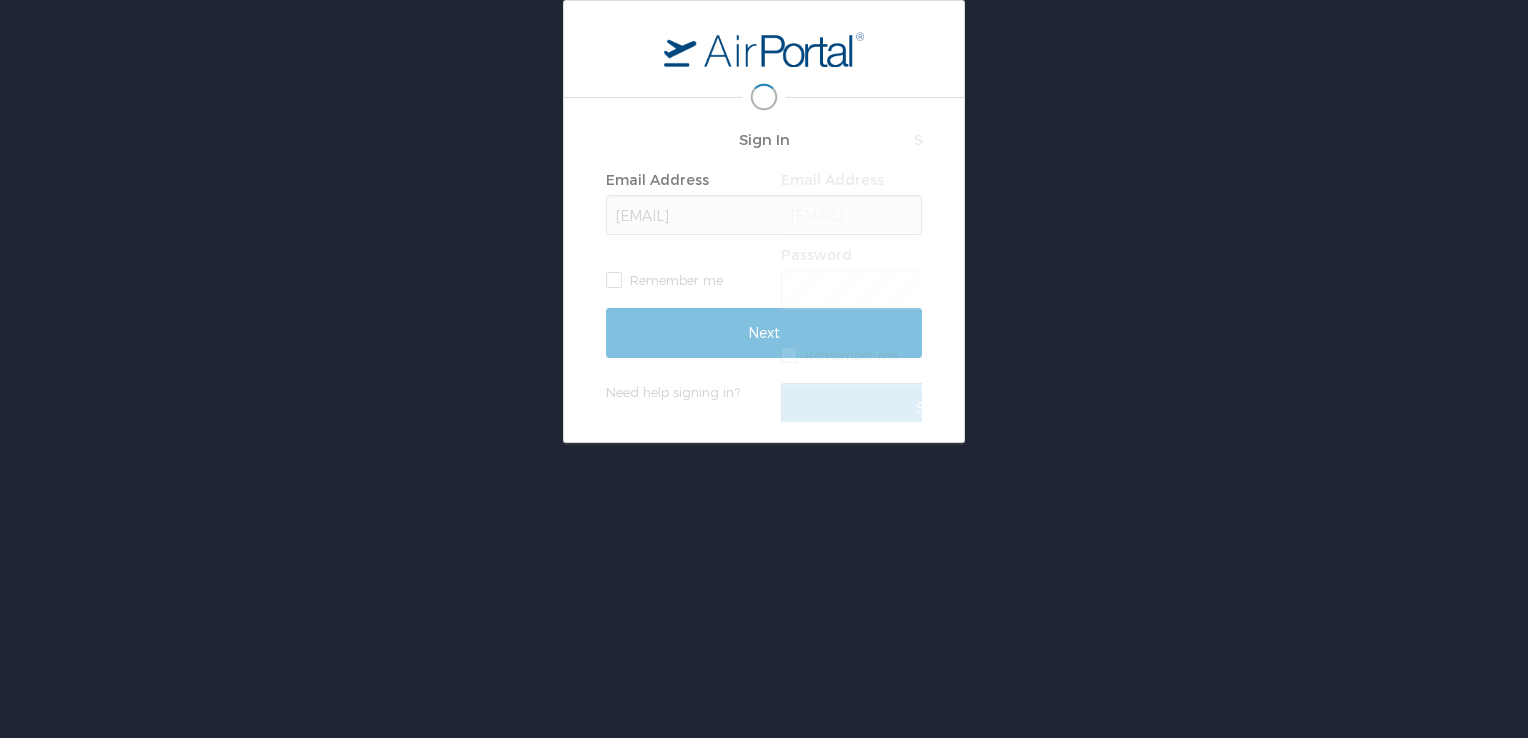 scroll, scrollTop: 0, scrollLeft: 0, axis: both 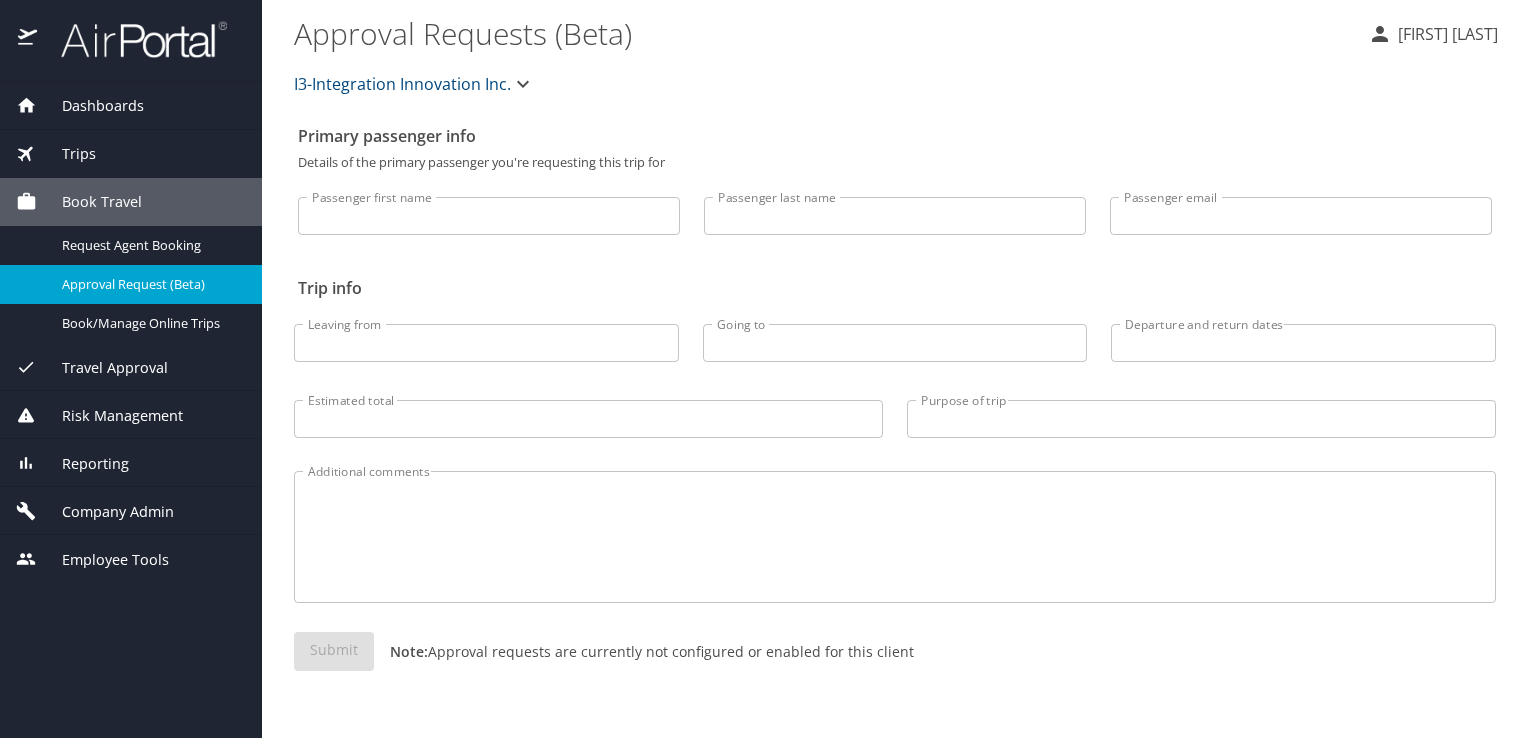 click on "Company Admin" at bounding box center (105, 512) 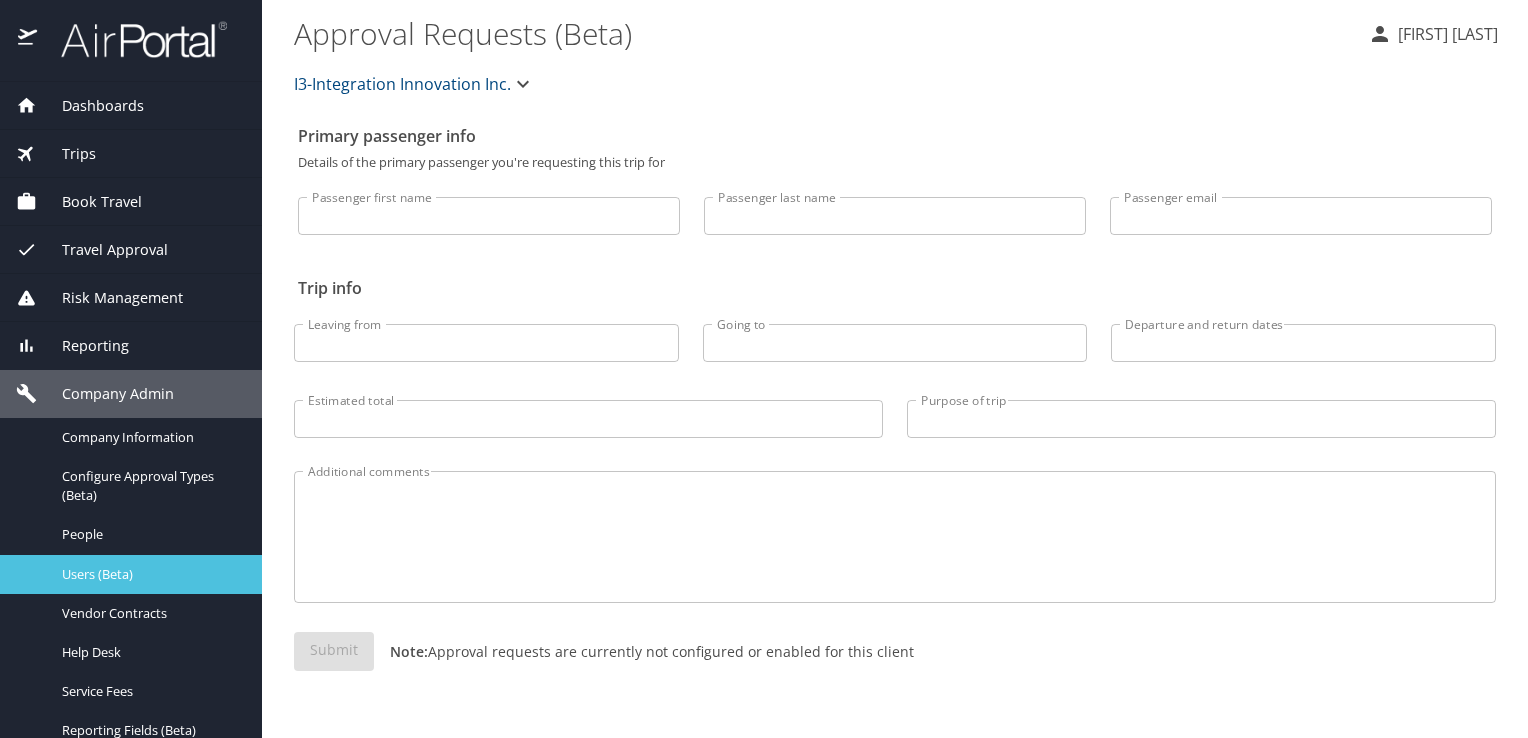 click on "Users (Beta)" at bounding box center [150, 574] 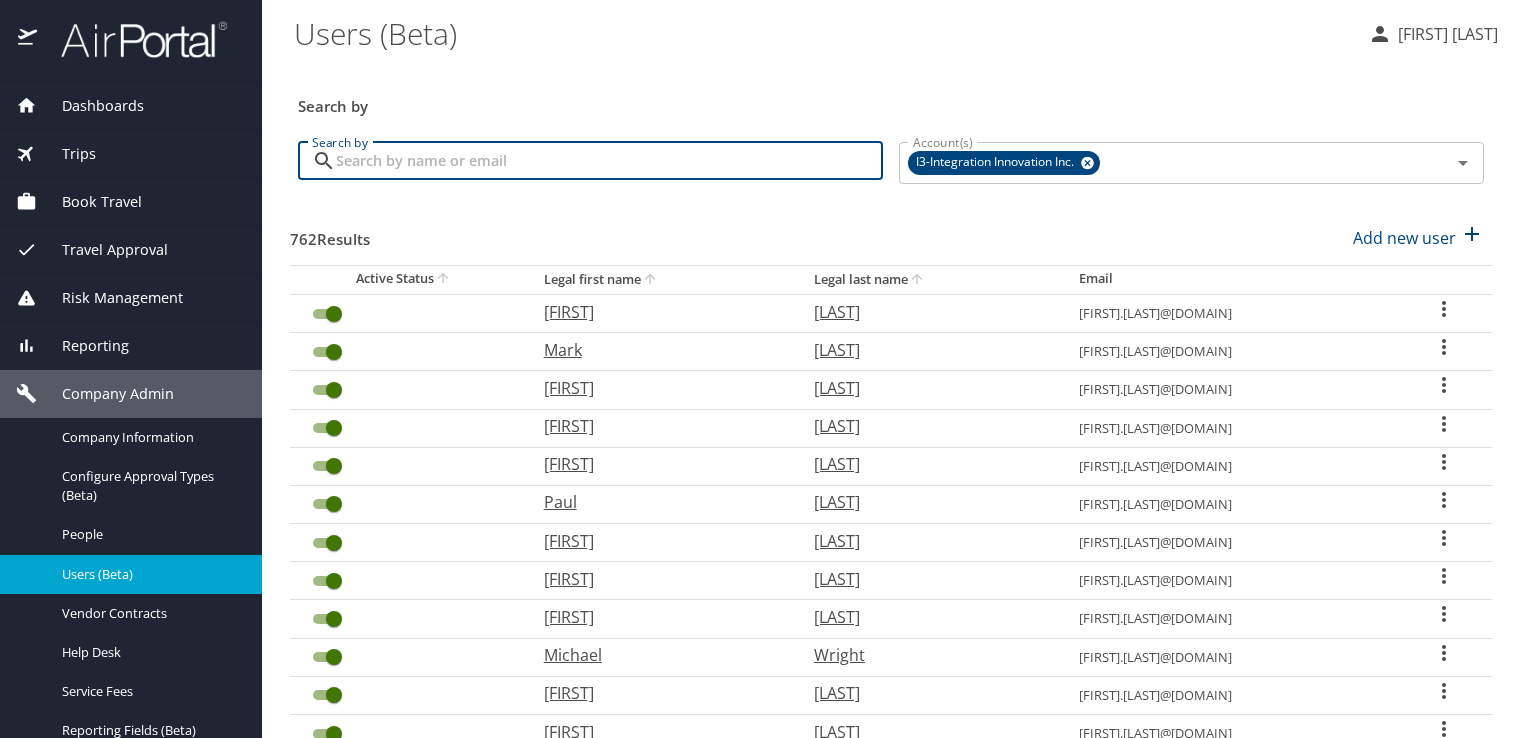 click on "Search by" at bounding box center (609, 161) 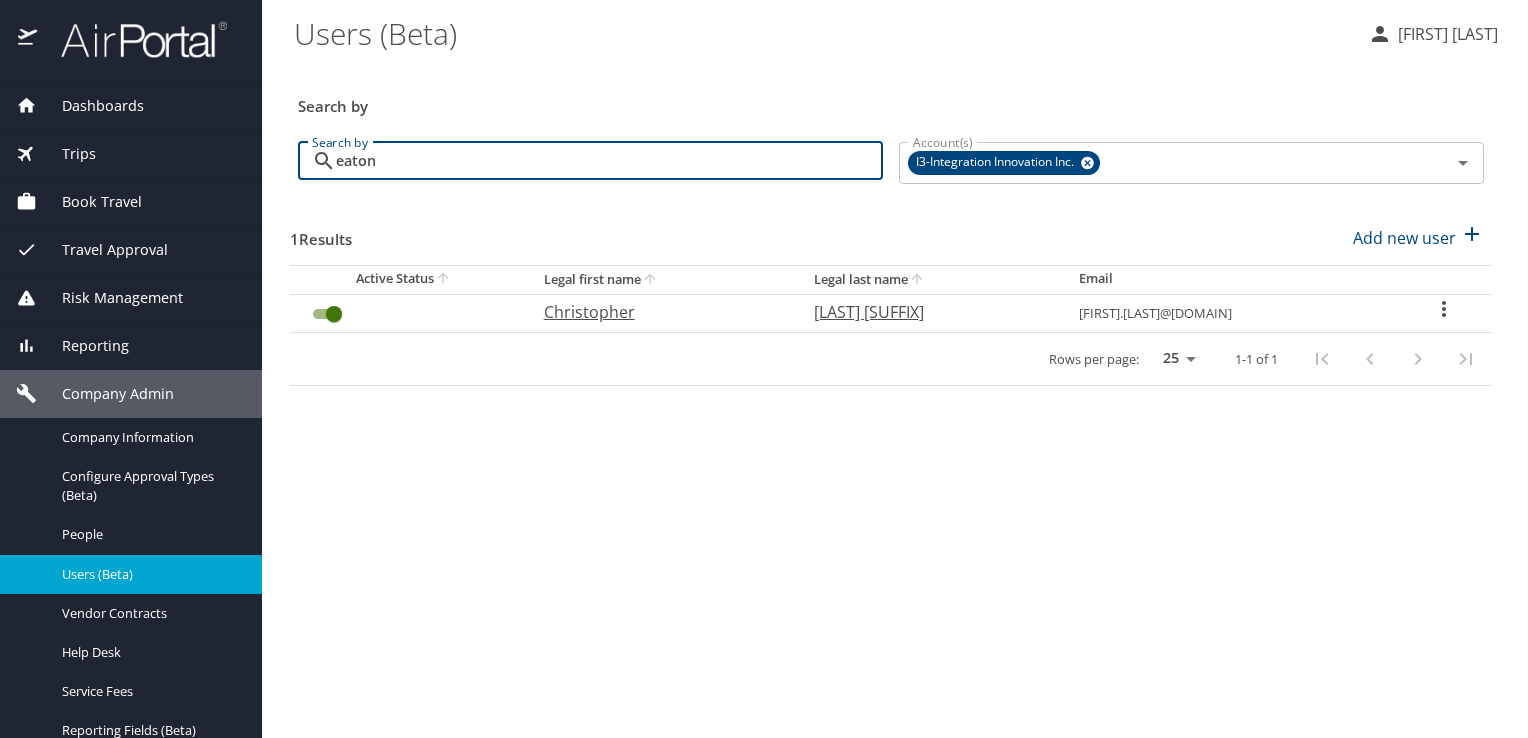 type on "eaton" 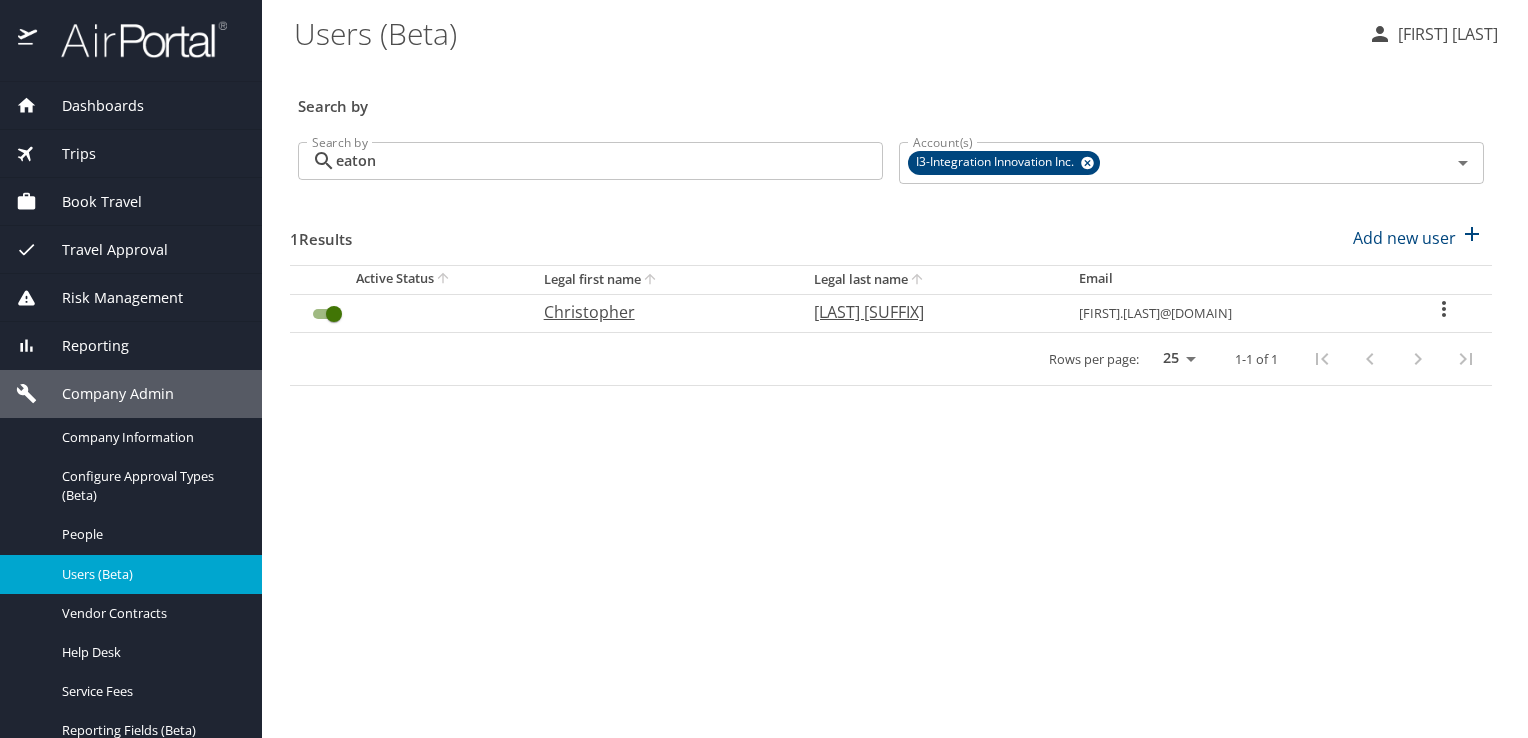 click 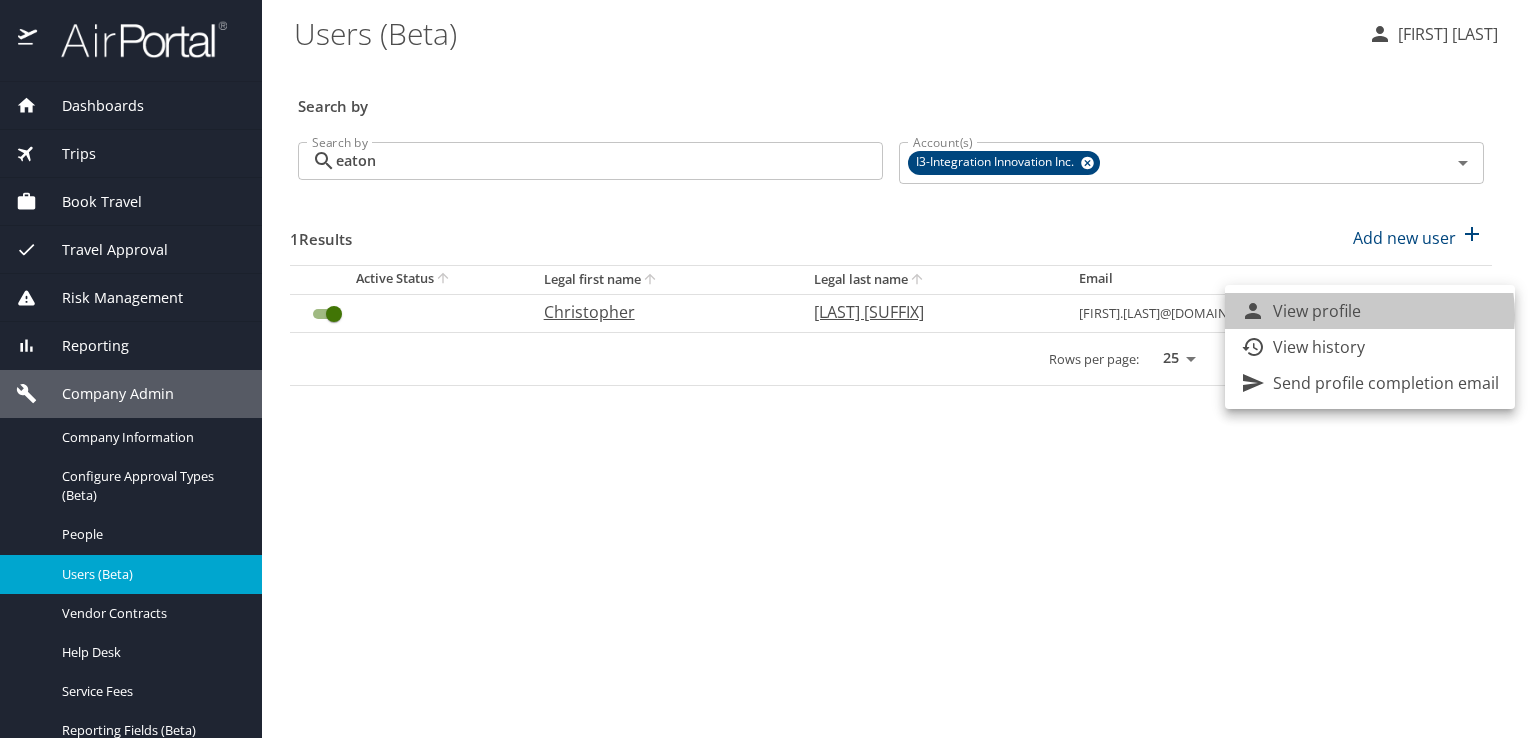 click on "View profile" at bounding box center (1370, 311) 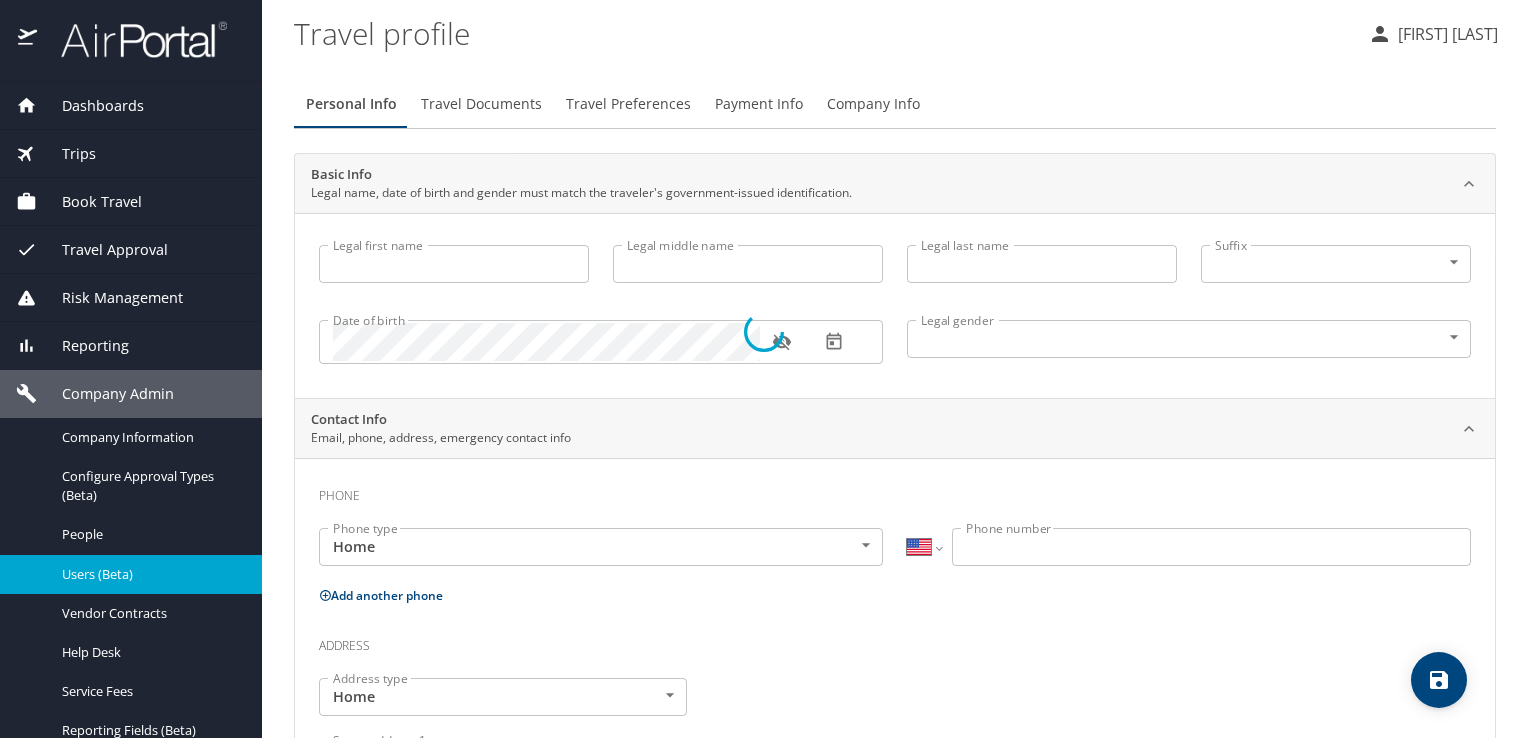 type on "Christopher" 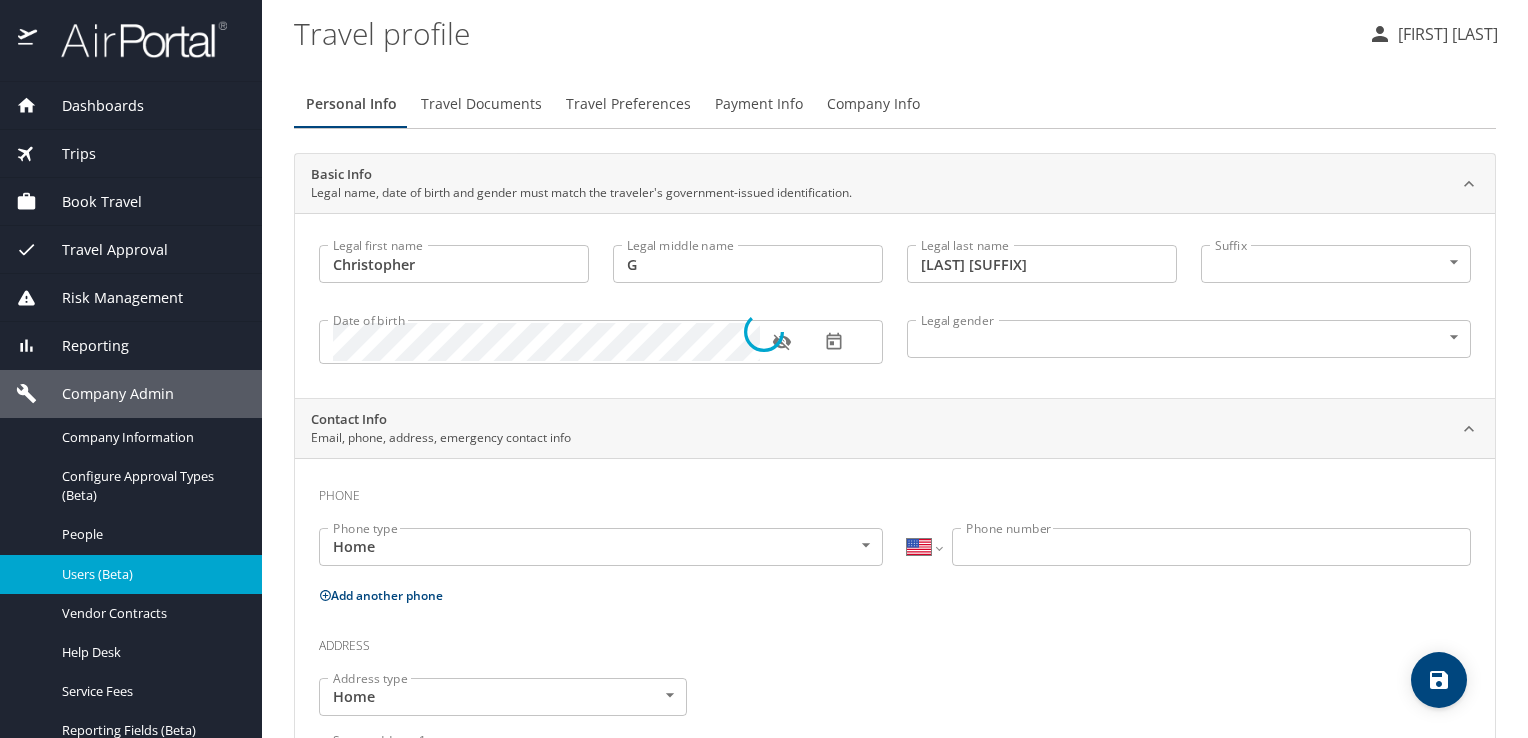 select on "US" 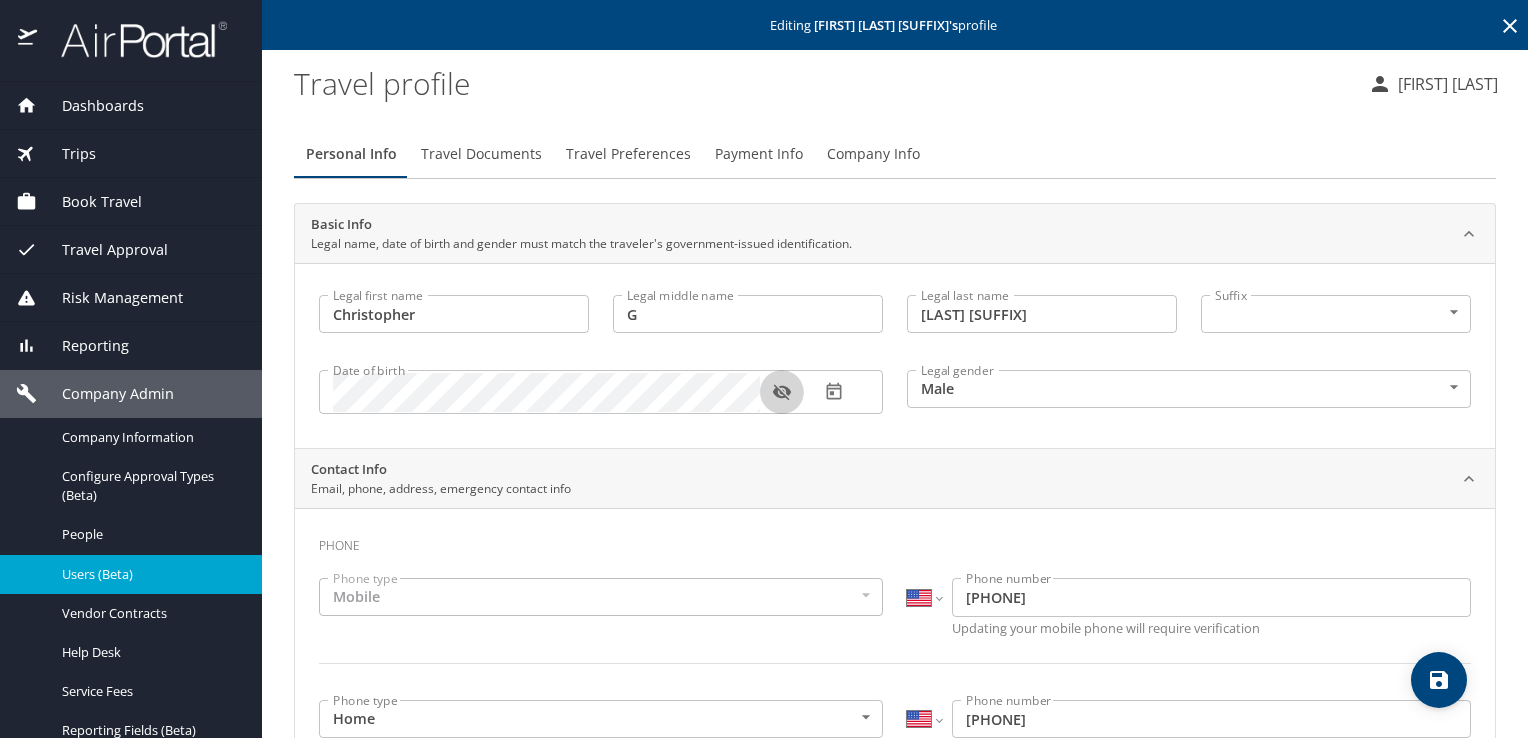 click 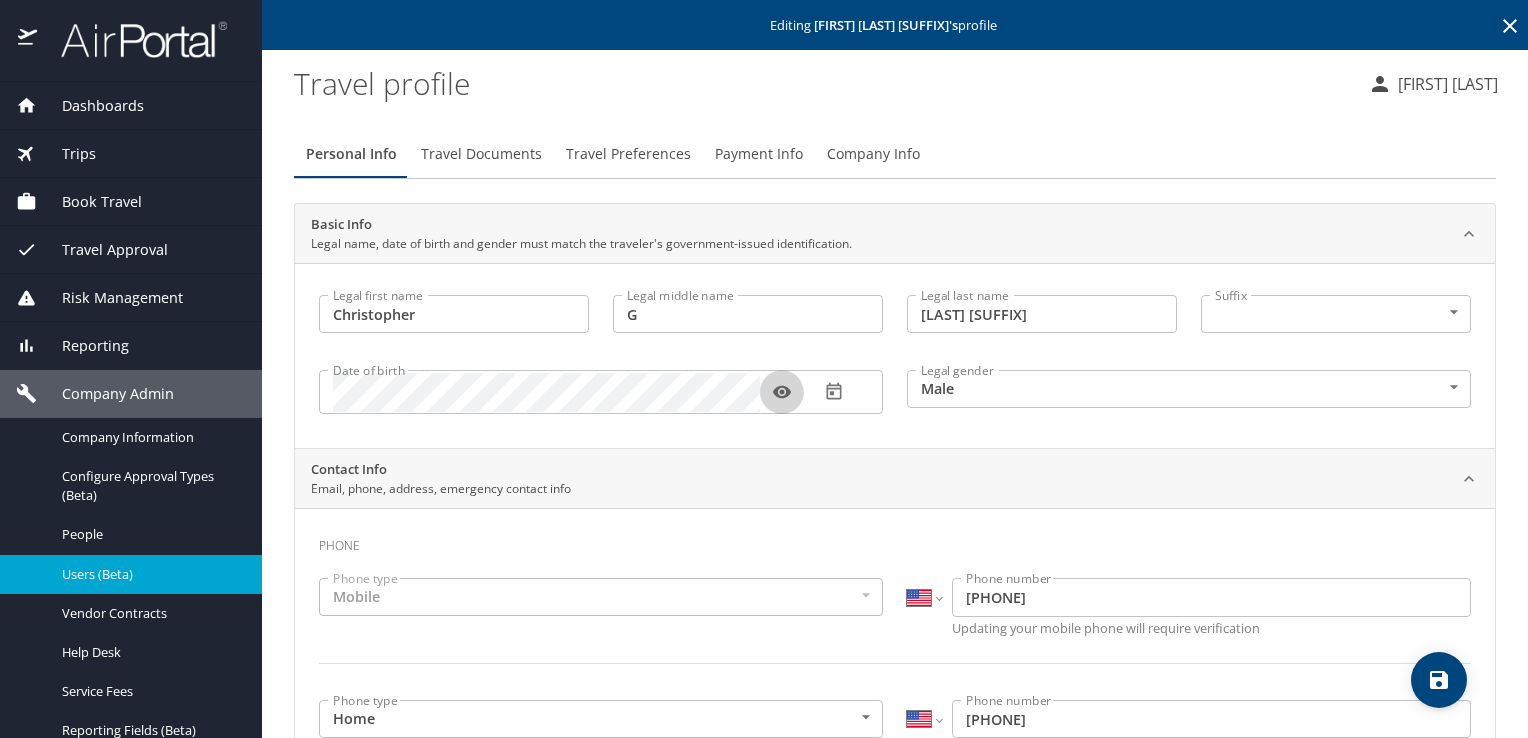 click 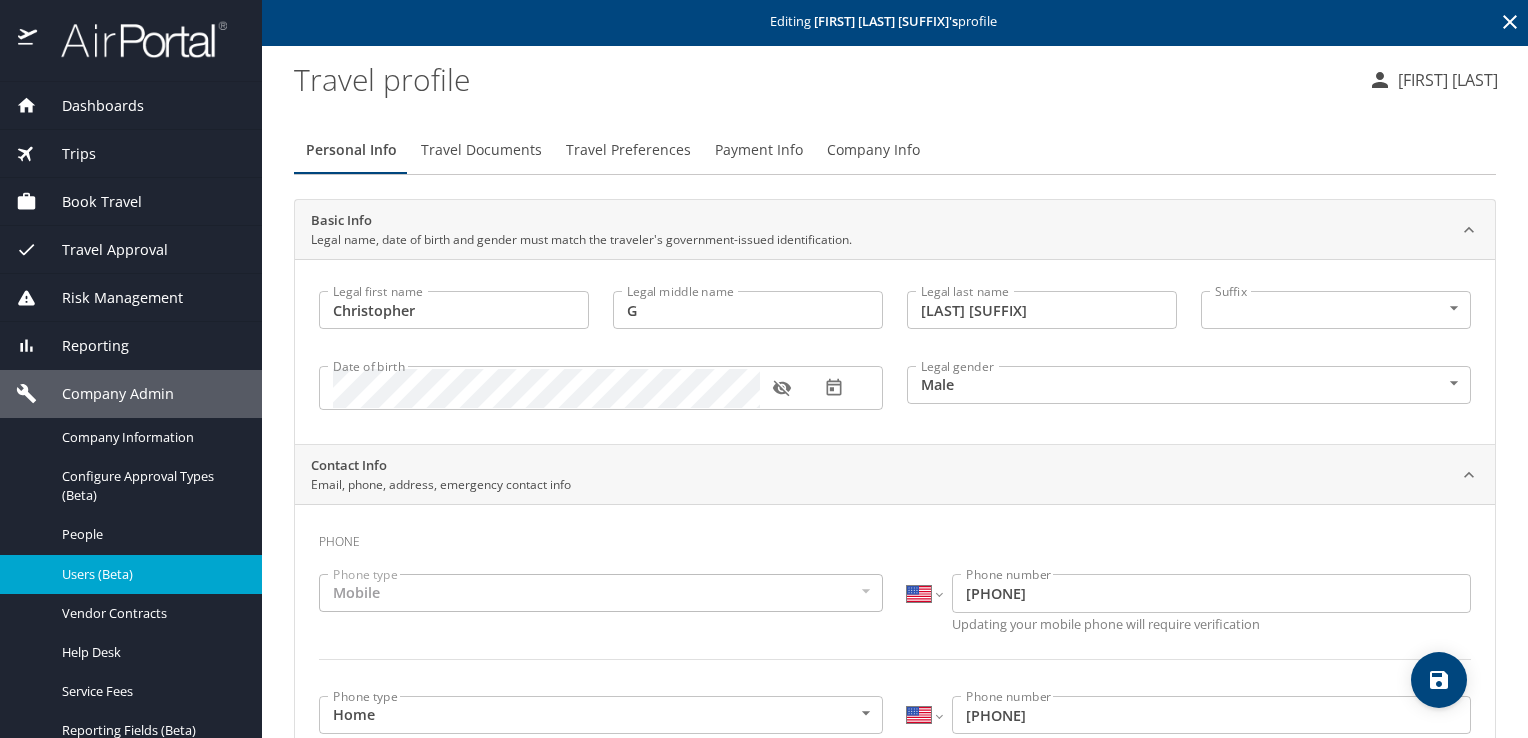 scroll, scrollTop: 0, scrollLeft: 0, axis: both 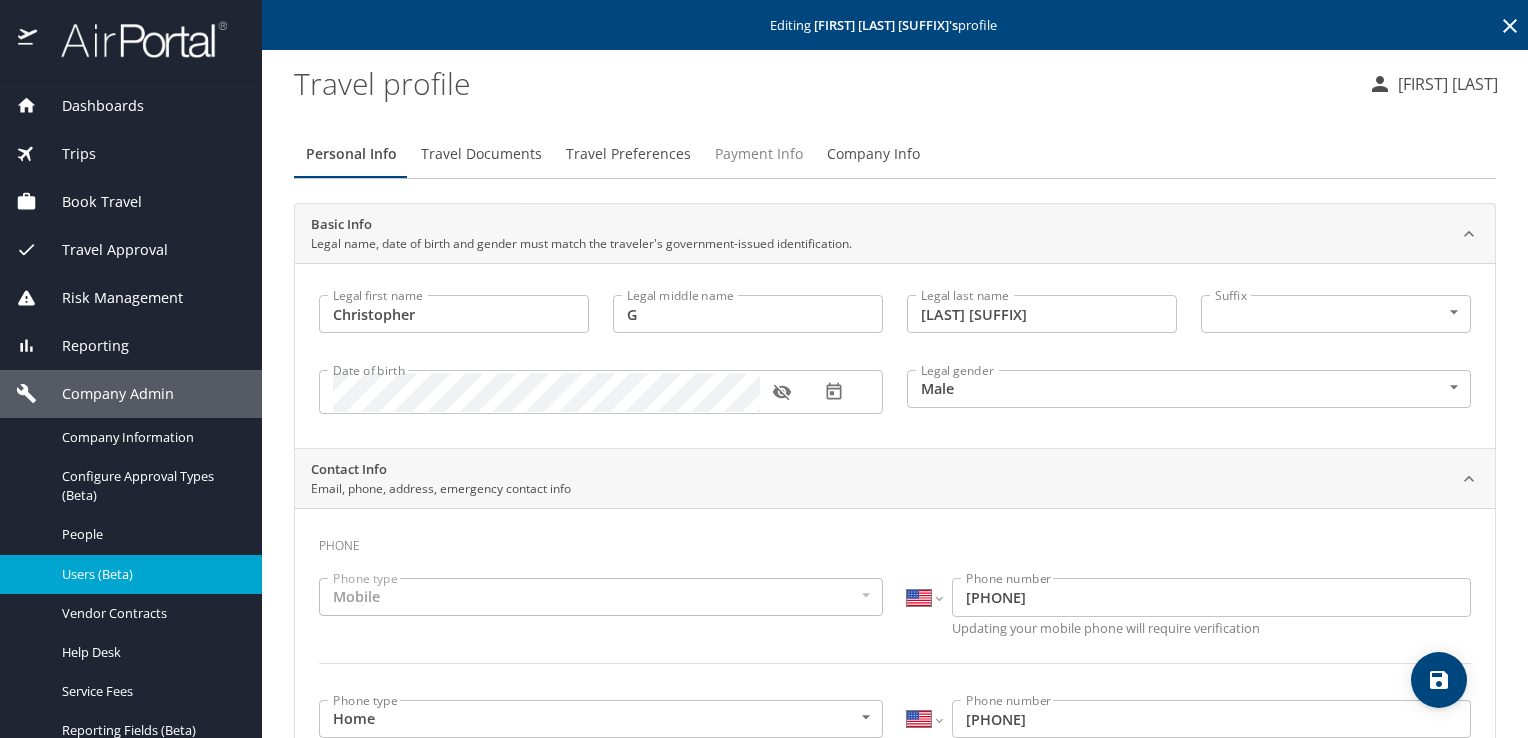 click on "Payment Info" at bounding box center (759, 154) 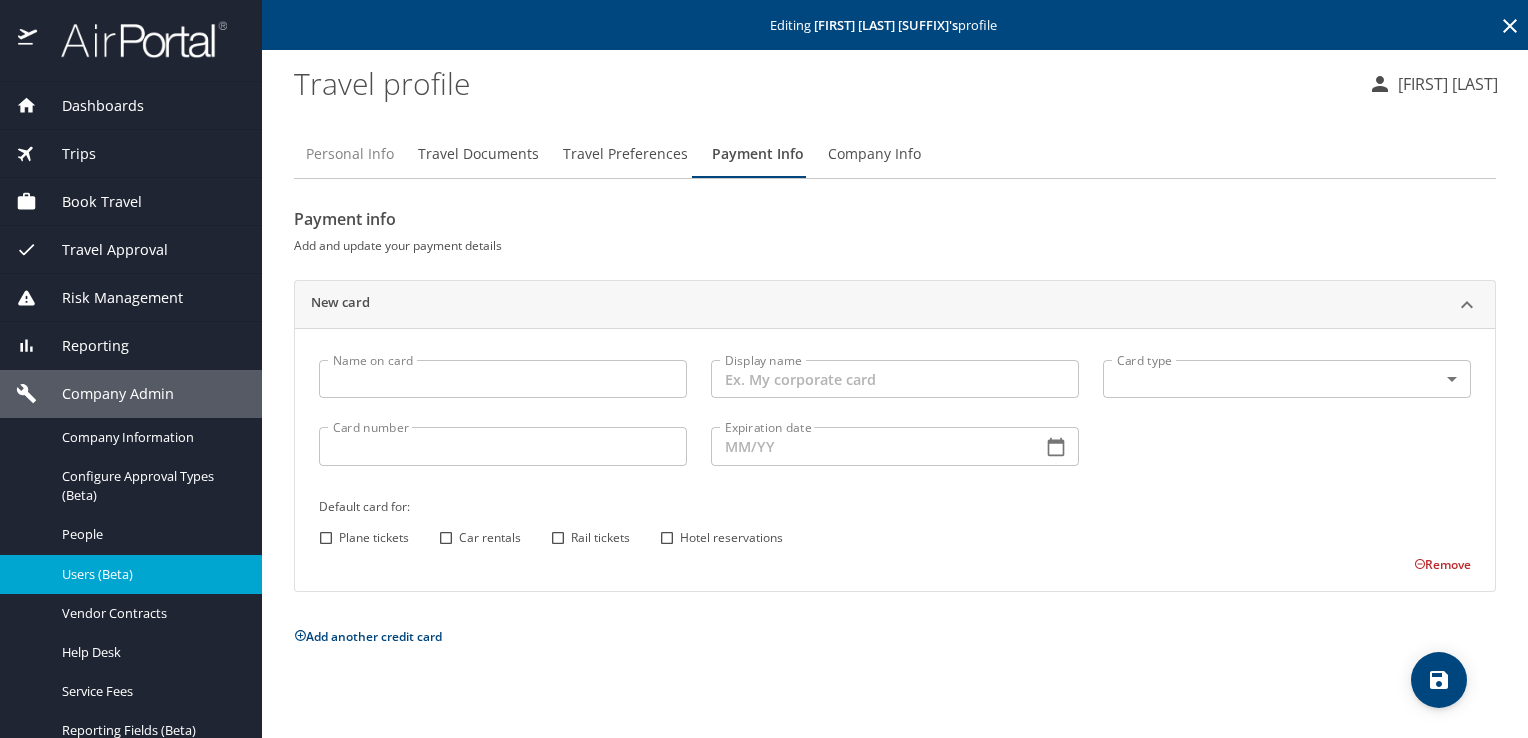 click on "Personal Info" at bounding box center (350, 154) 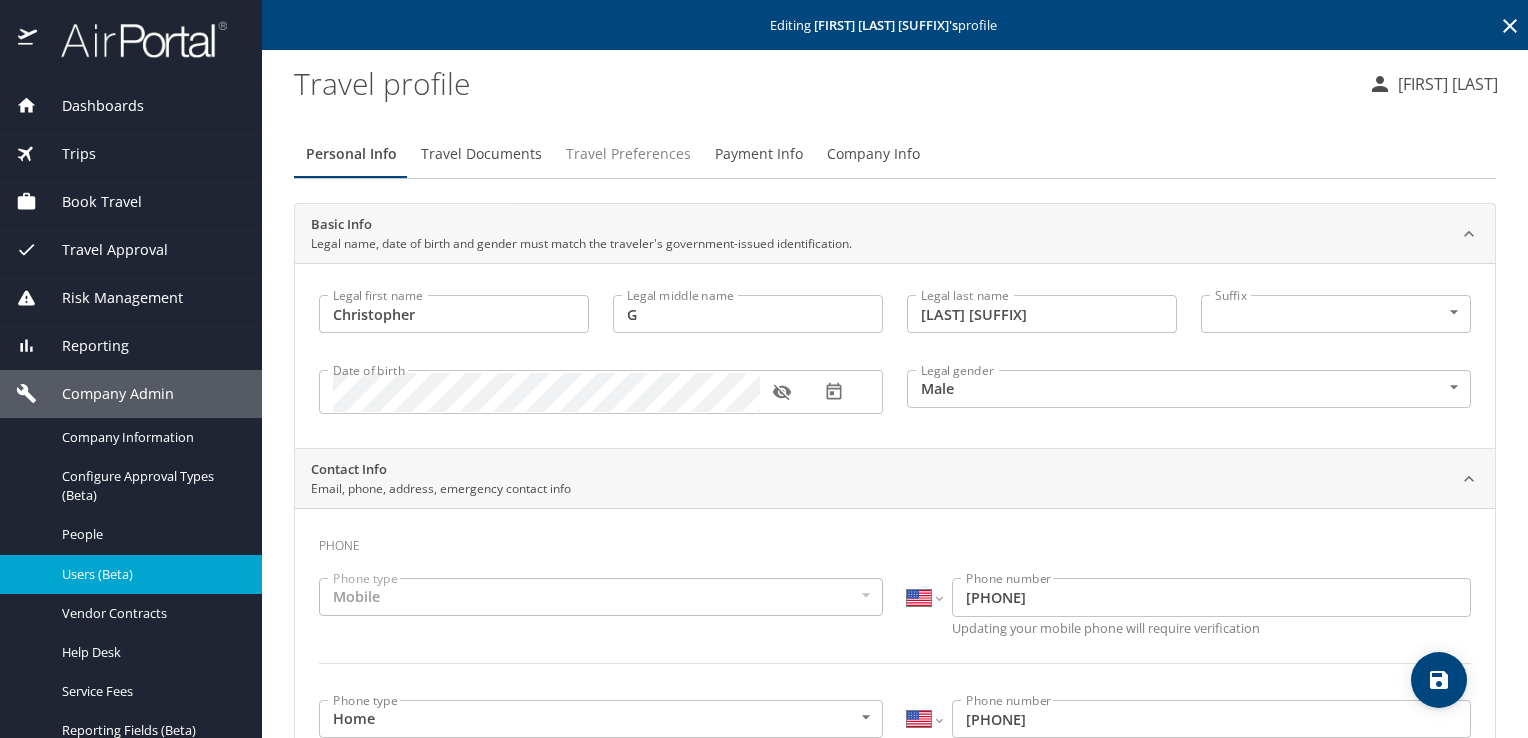 click on "Travel Preferences" at bounding box center (628, 154) 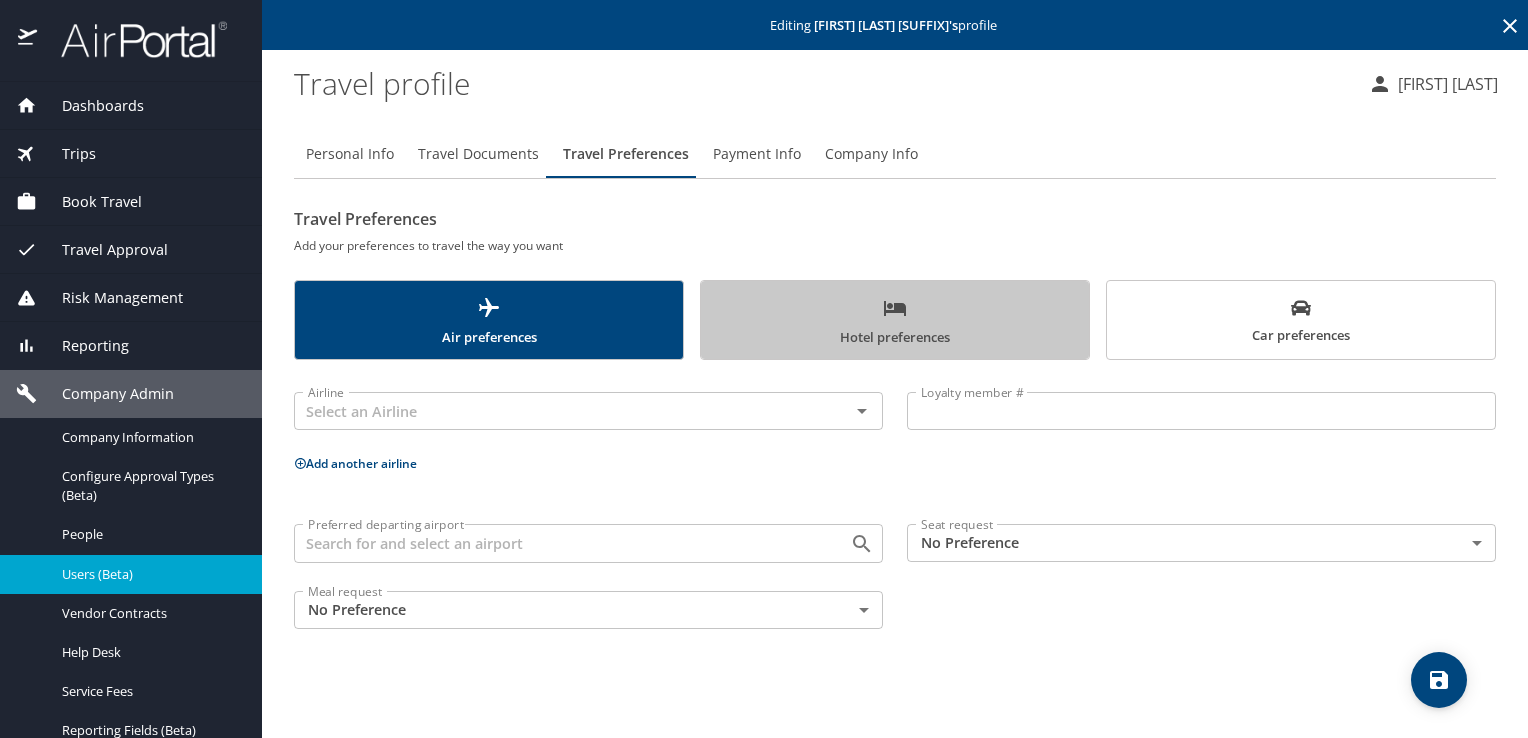 click on "Hotel preferences" at bounding box center (895, 322) 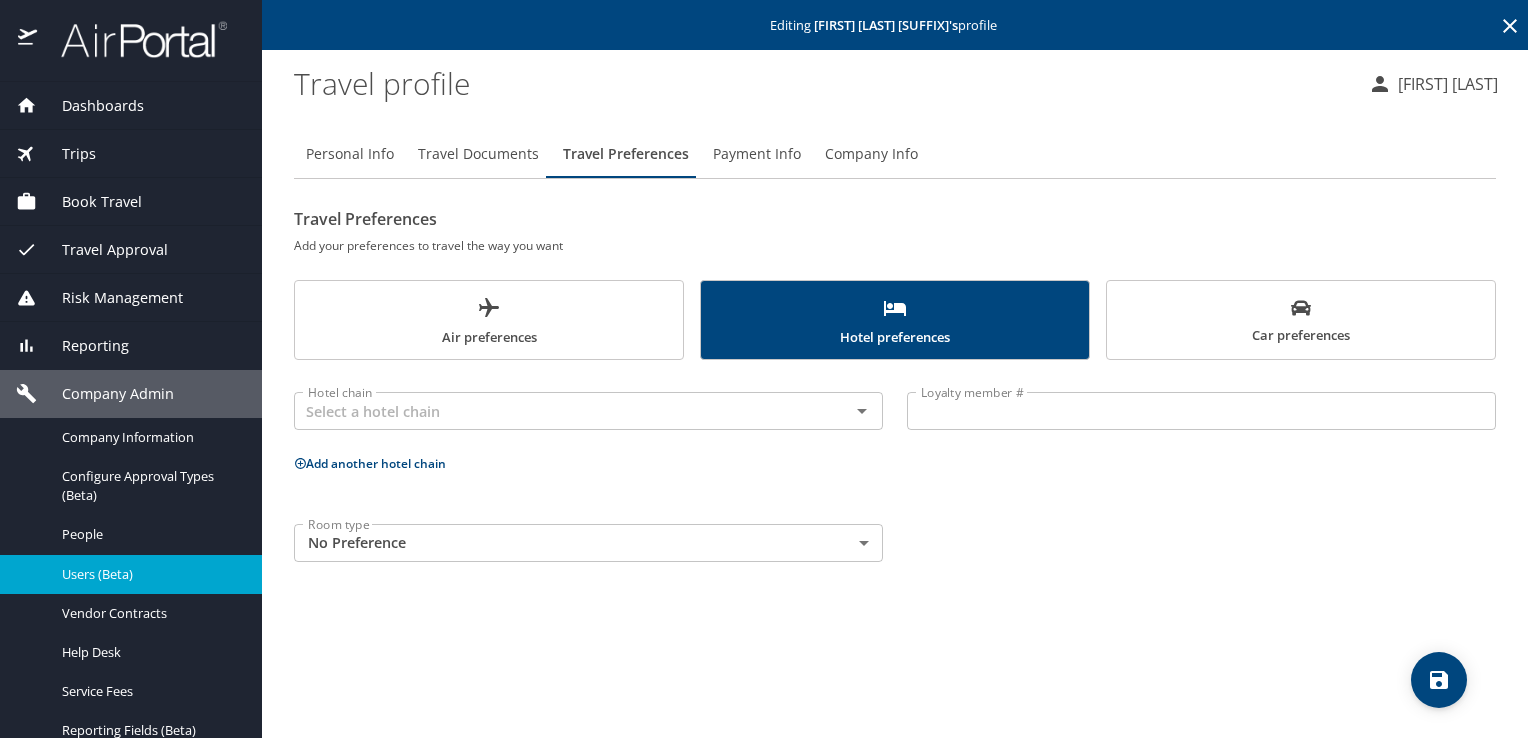 click on "Air preferences" at bounding box center [489, 322] 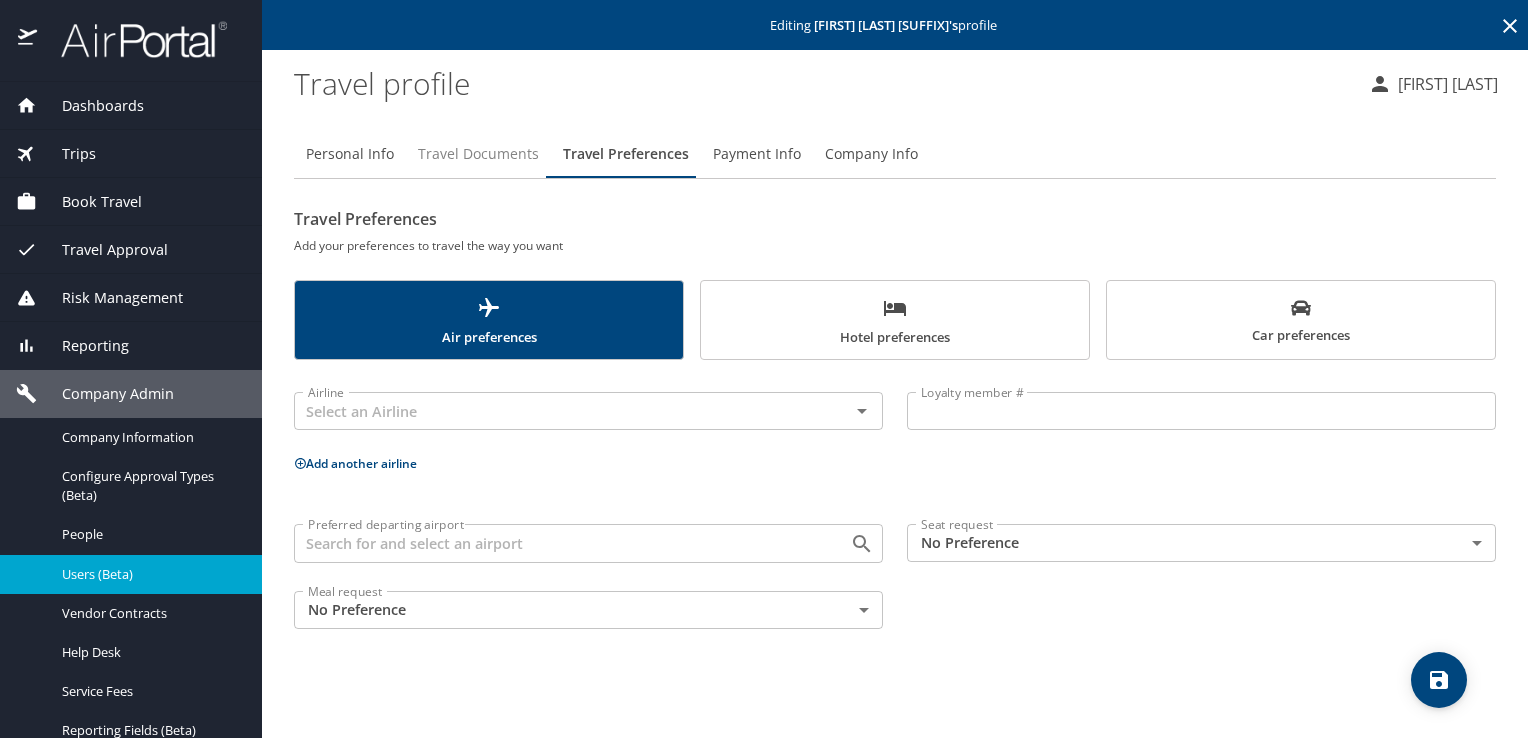 click on "Travel Documents" at bounding box center (478, 154) 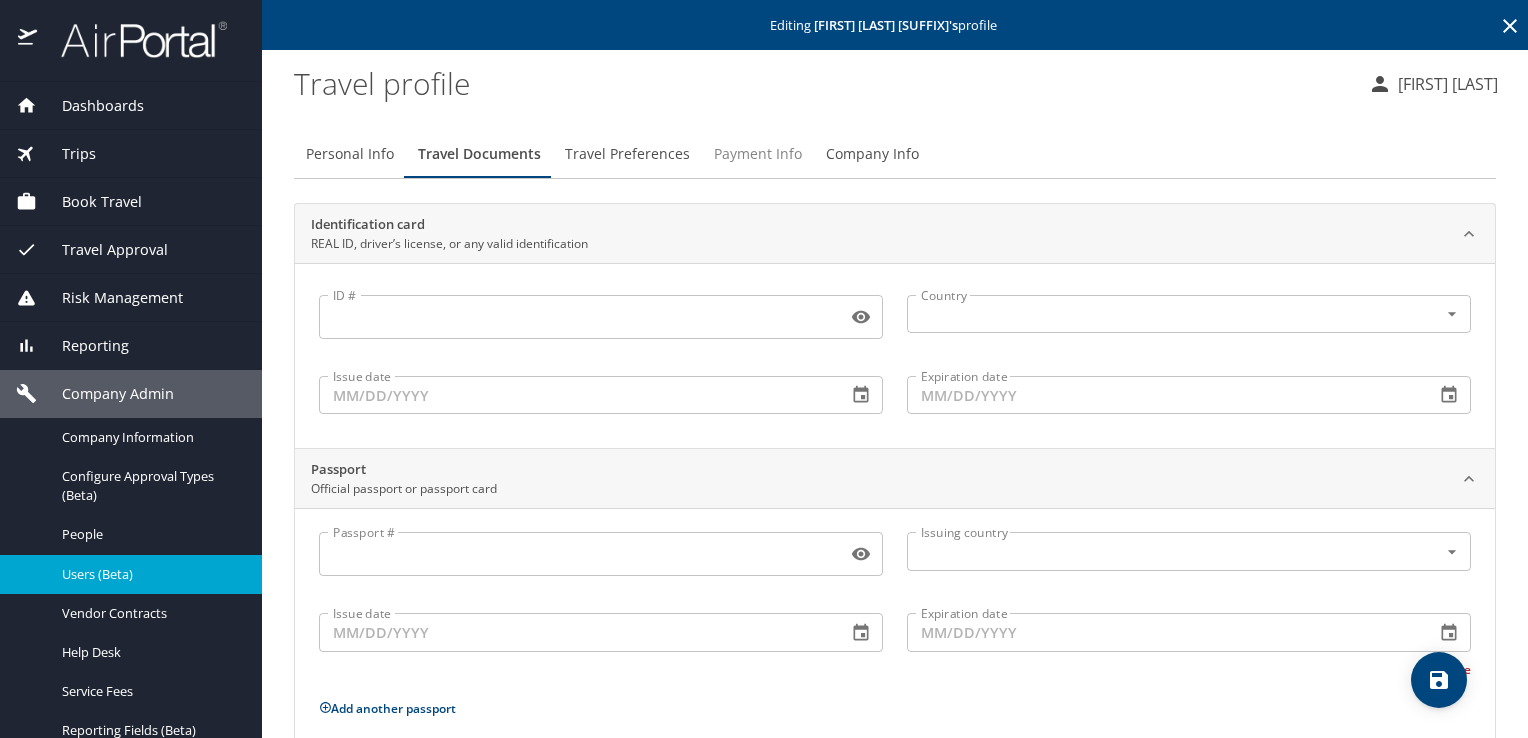 click on "Payment Info" at bounding box center (758, 154) 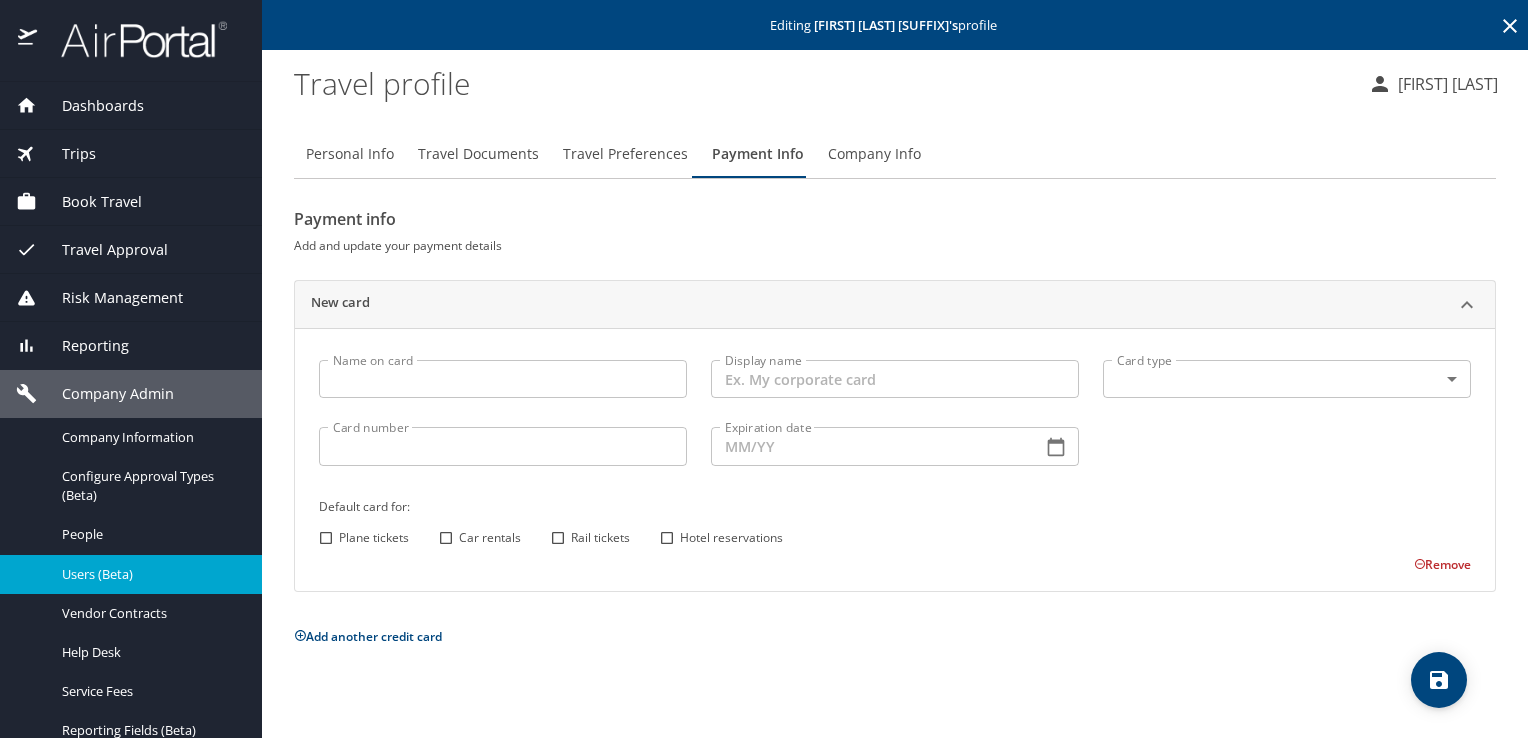 click 